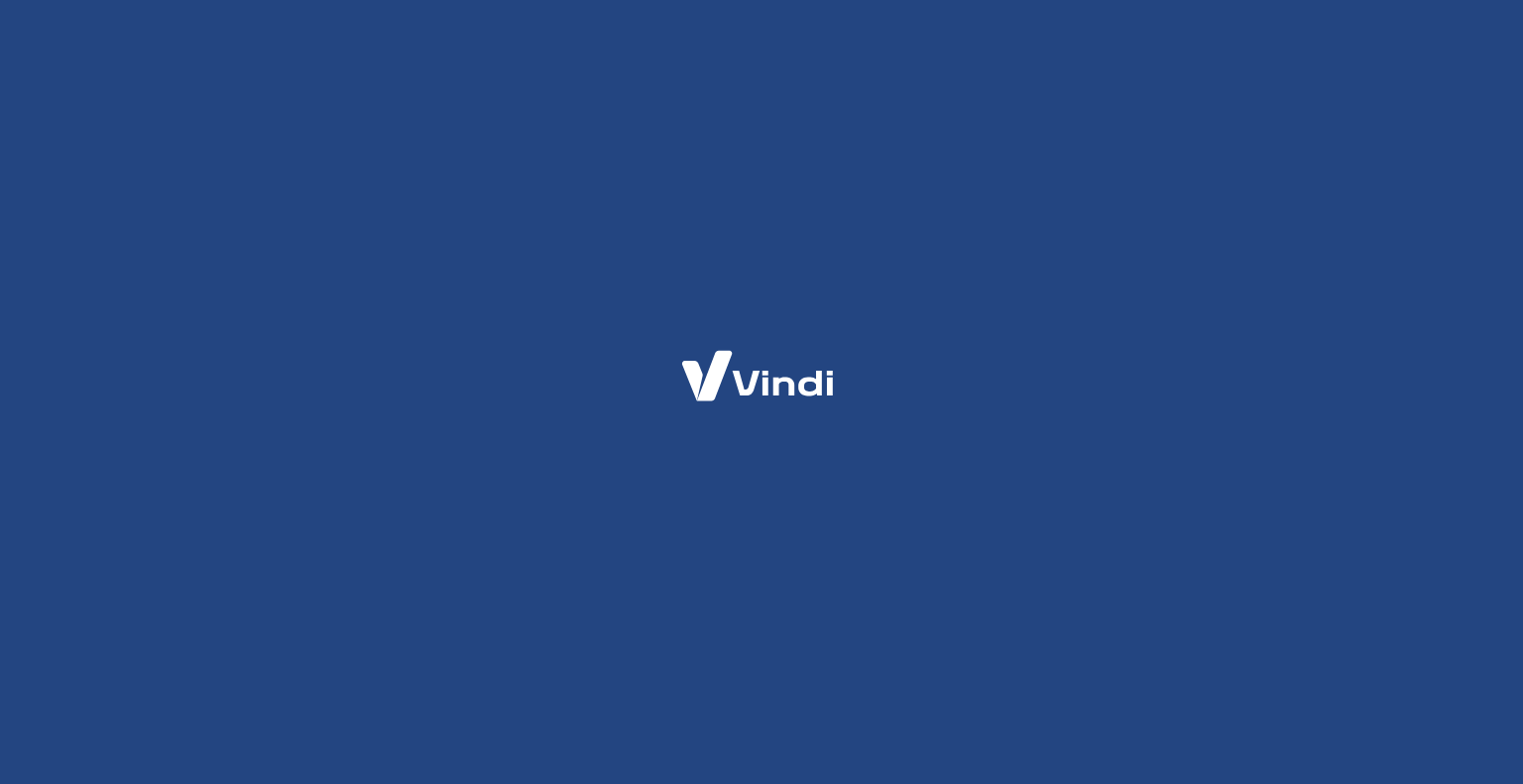 scroll, scrollTop: 0, scrollLeft: 0, axis: both 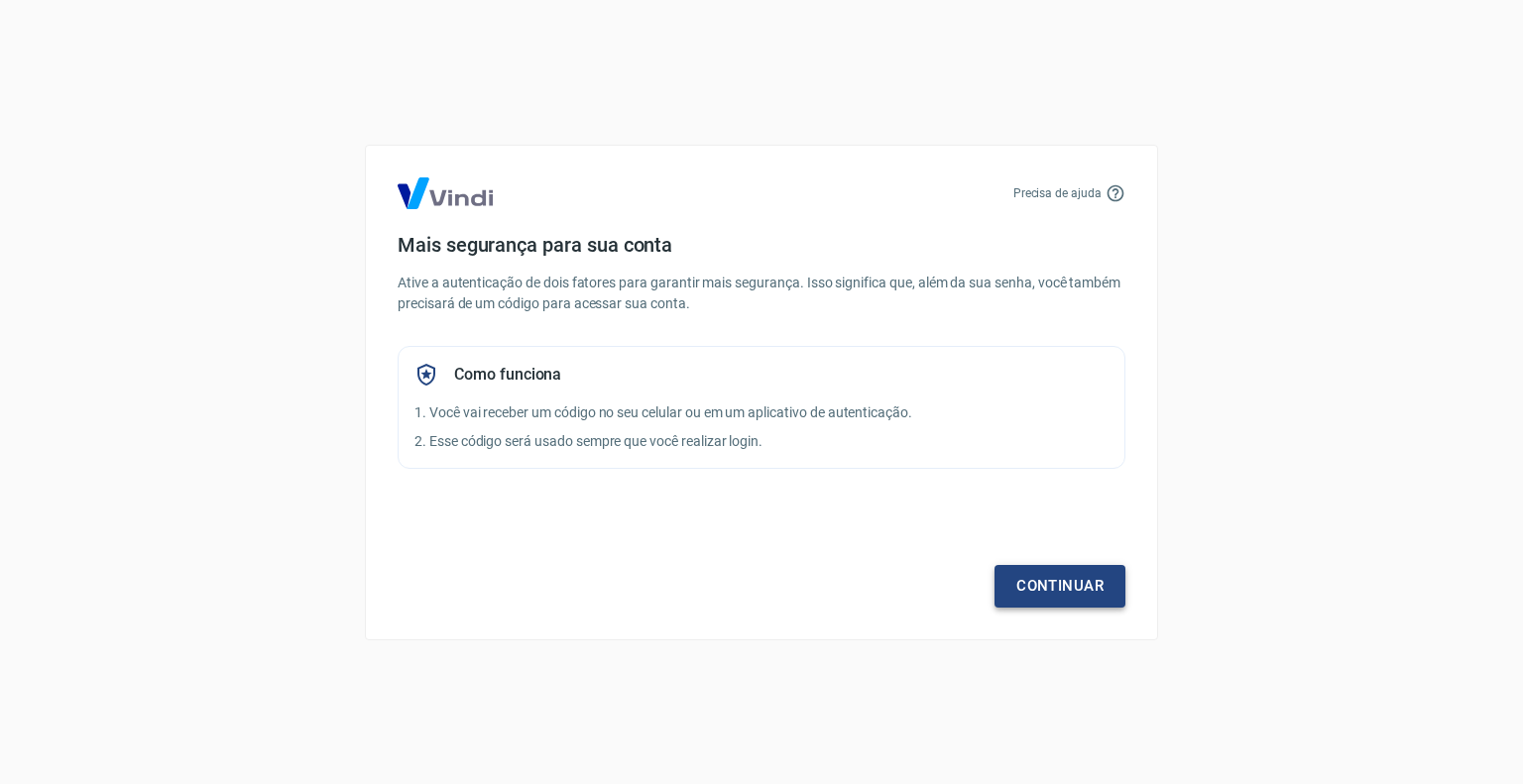 click on "Continuar" at bounding box center (1060, 586) 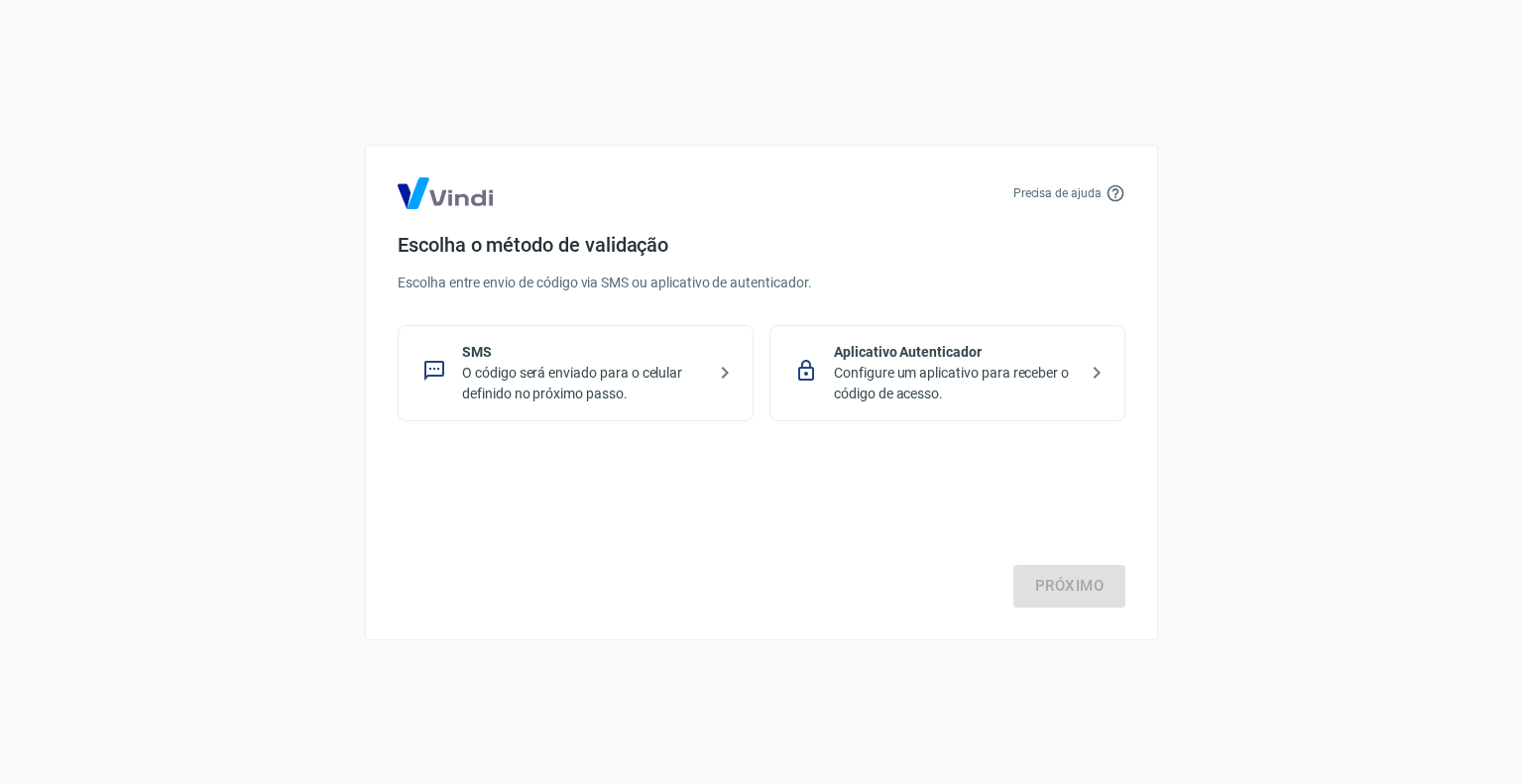 click on "O código será enviado para o celular definido no próximo passo." at bounding box center (583, 384) 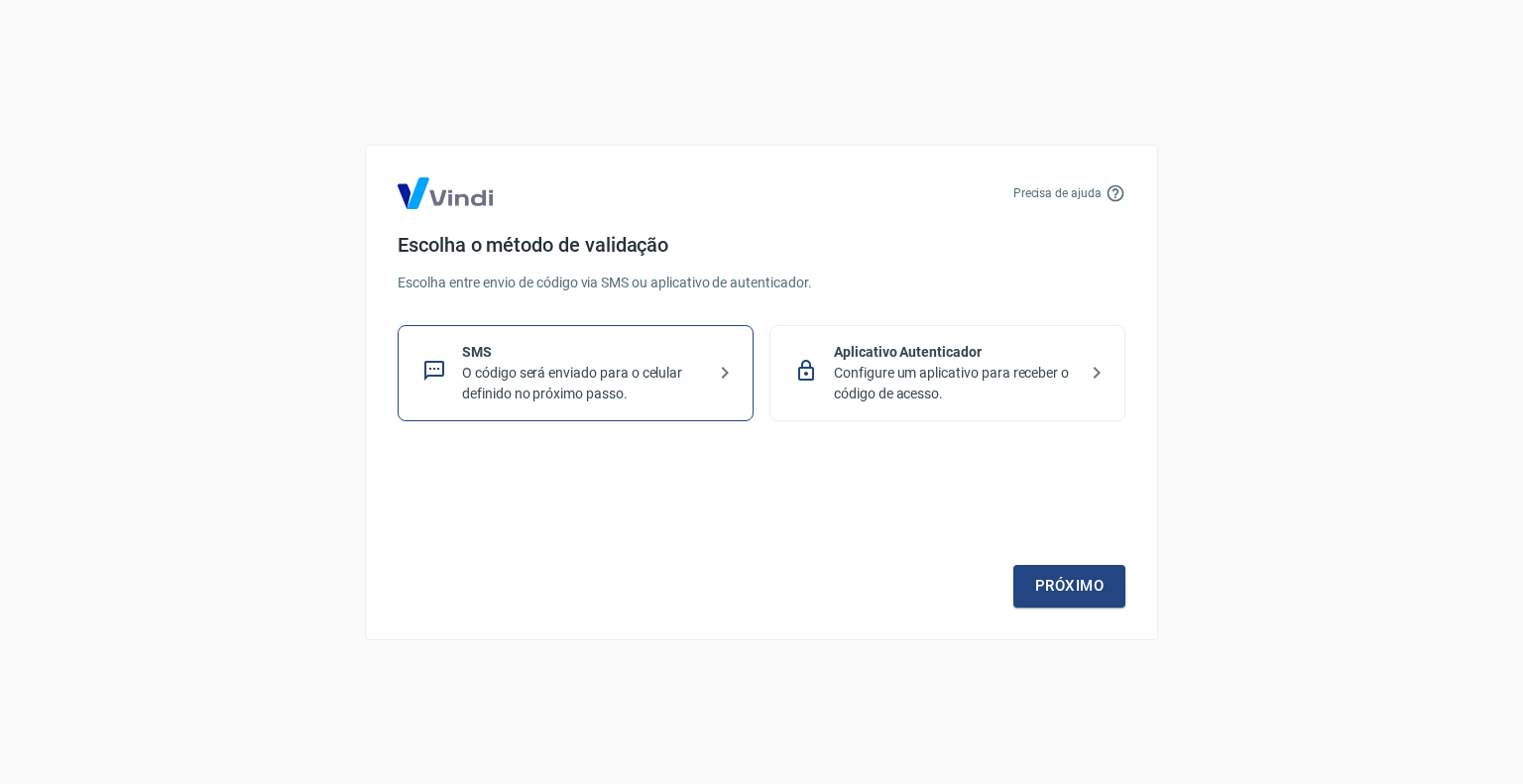 click on "Próximo" at bounding box center (762, 526) 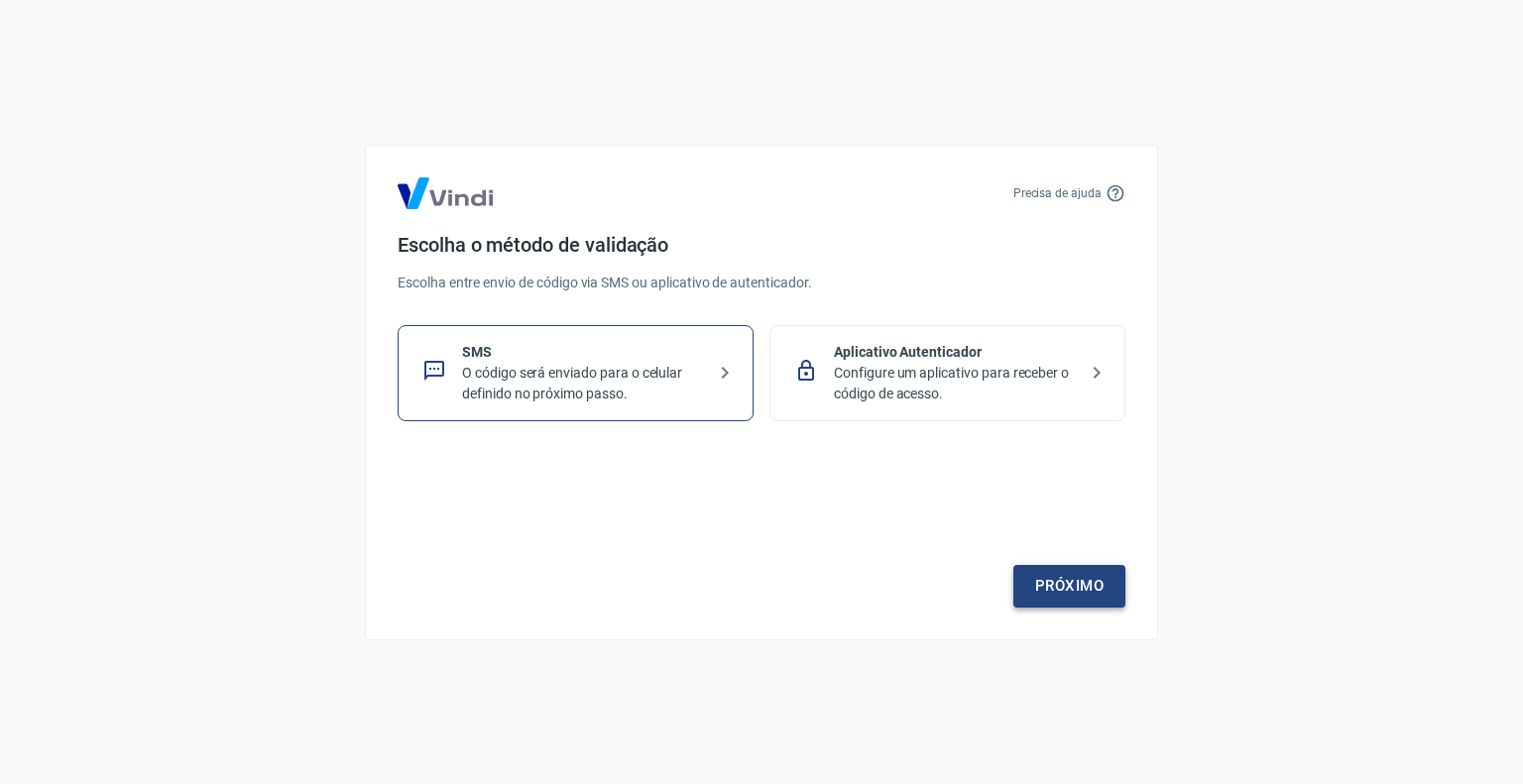 click on "Próximo" at bounding box center (1069, 586) 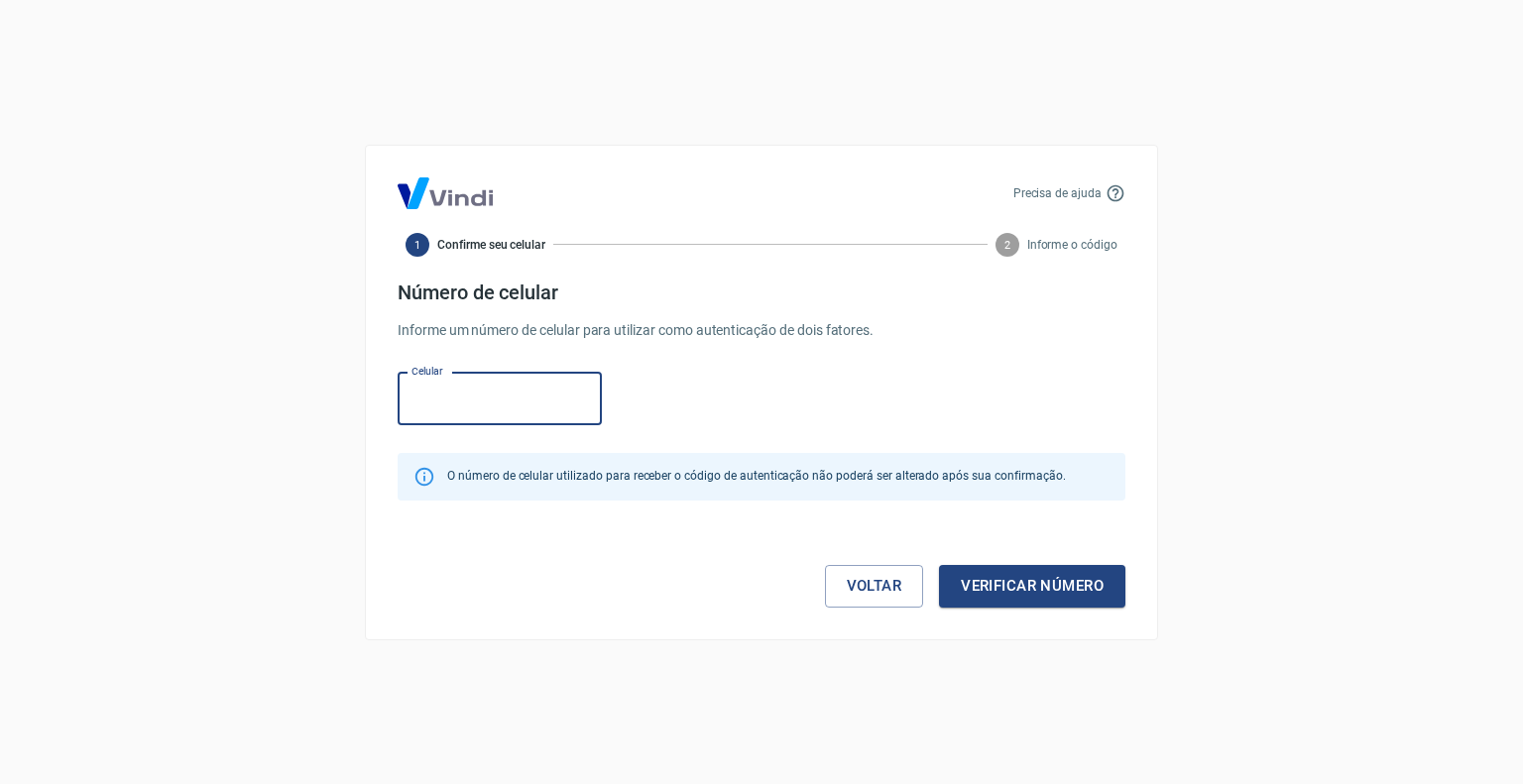 paste on "([AREA]) [PHONE]" 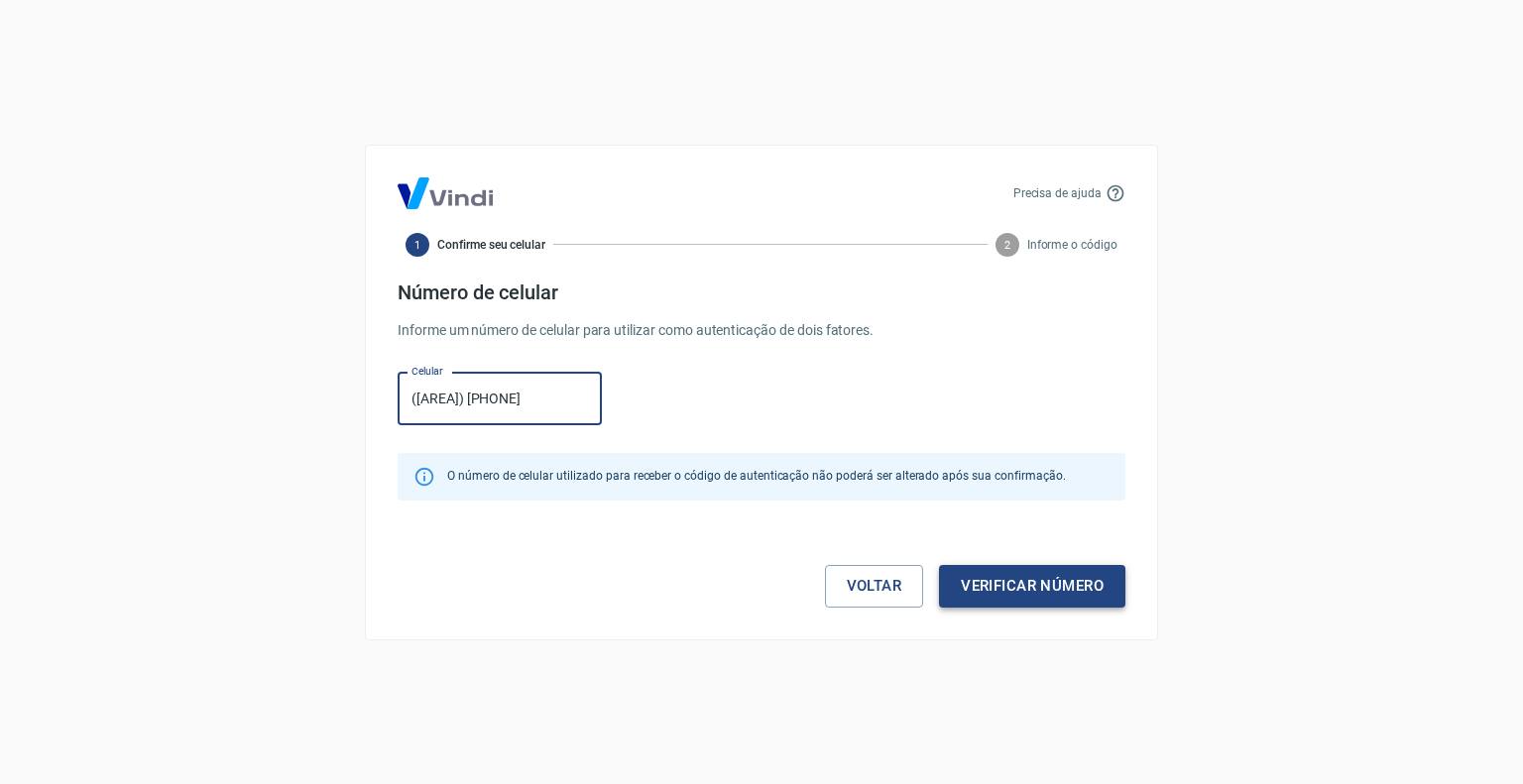 type on "([AREA]) [PHONE]" 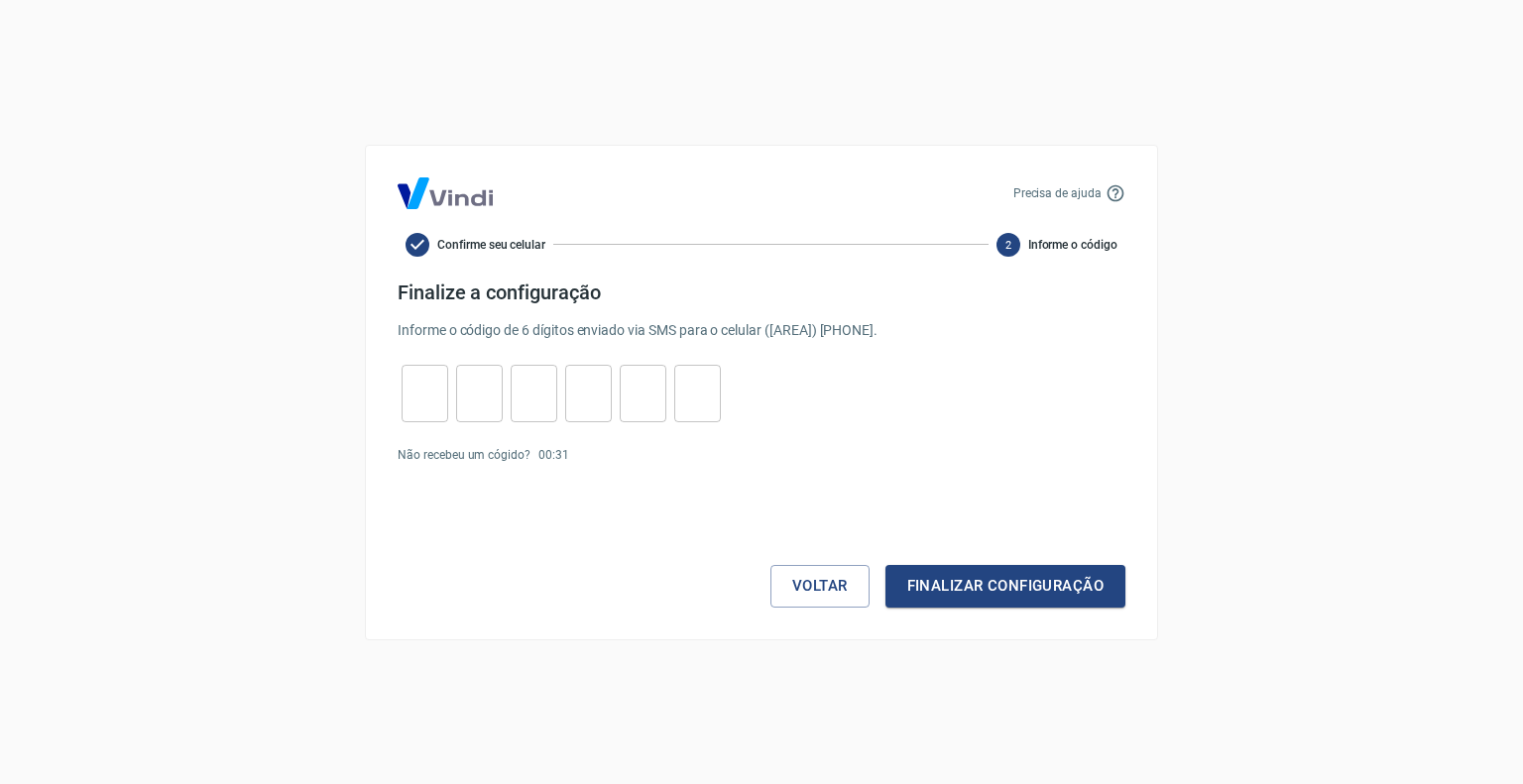 click at bounding box center (424, 392) 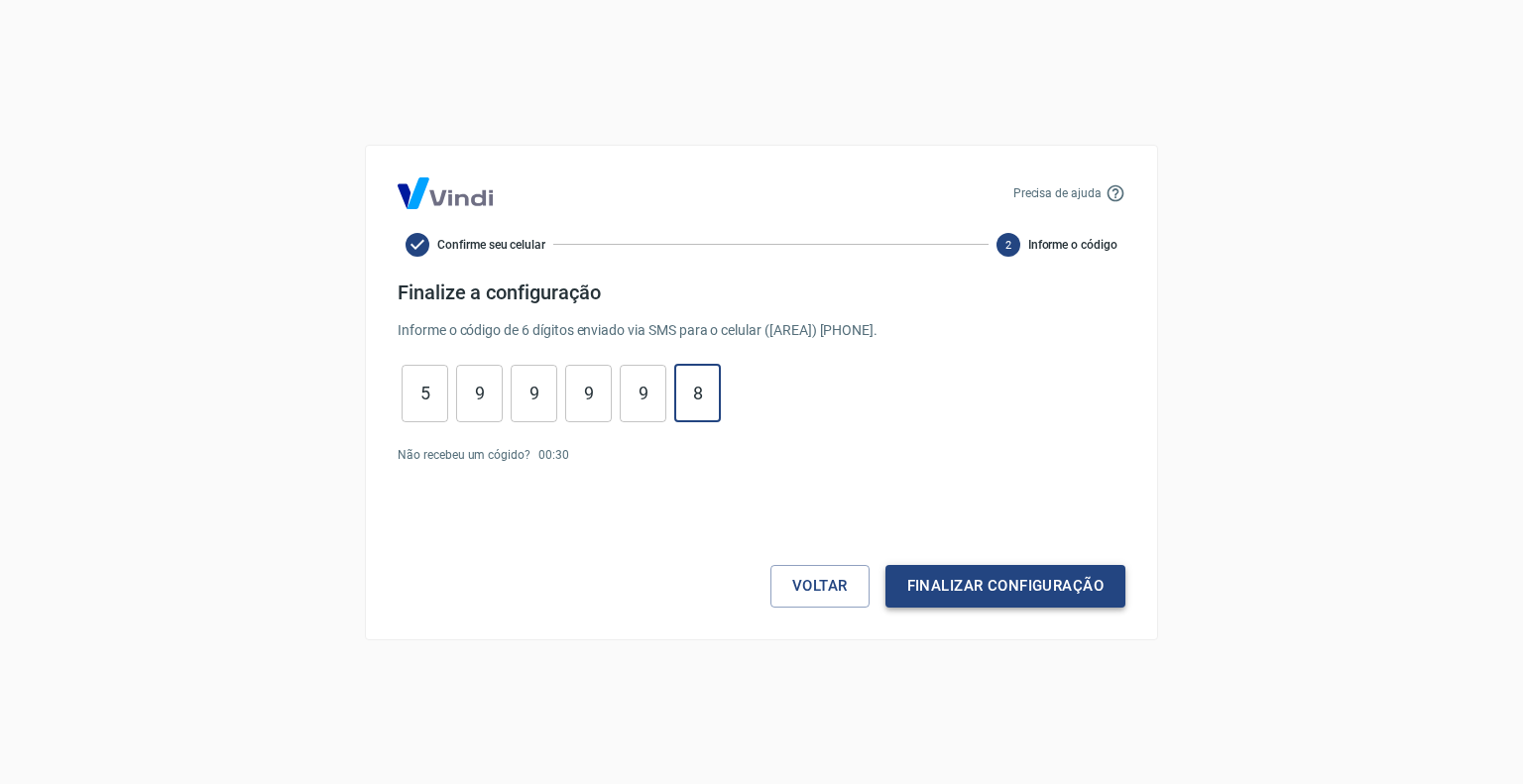 click on "Finalizar configuração" at bounding box center (1005, 586) 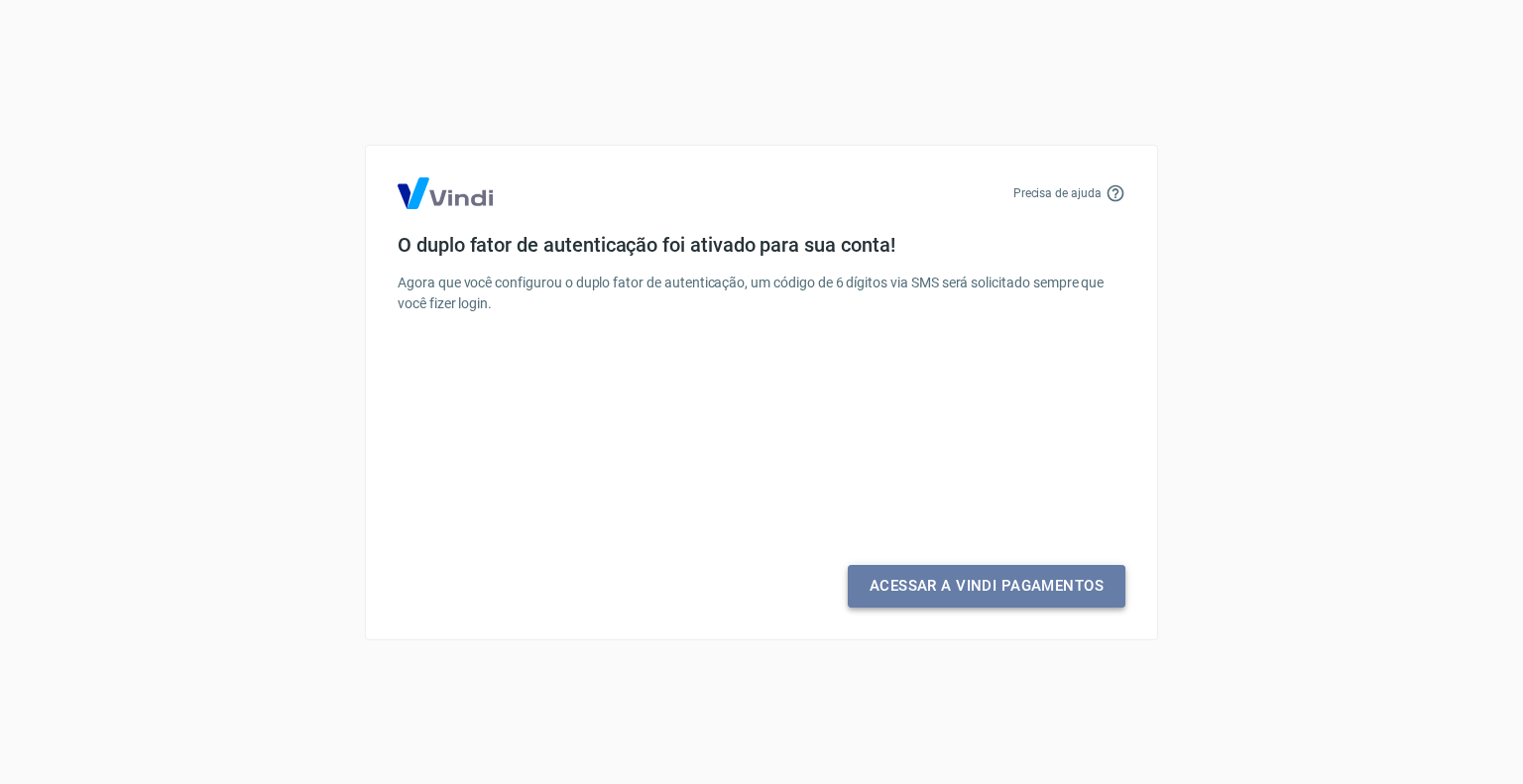 click on "Acessar a Vindi Pagamentos" at bounding box center [987, 586] 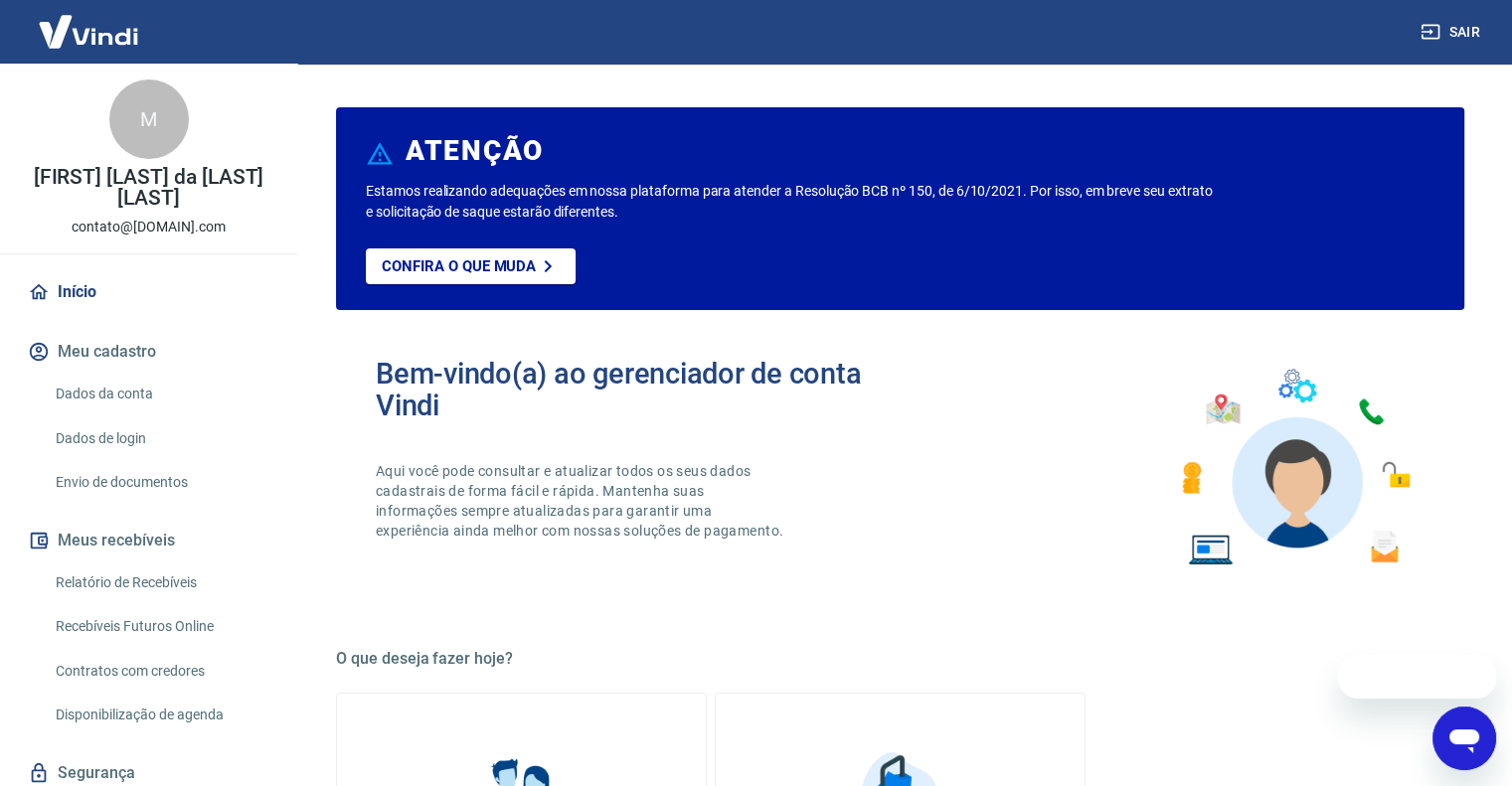 scroll, scrollTop: 0, scrollLeft: 0, axis: both 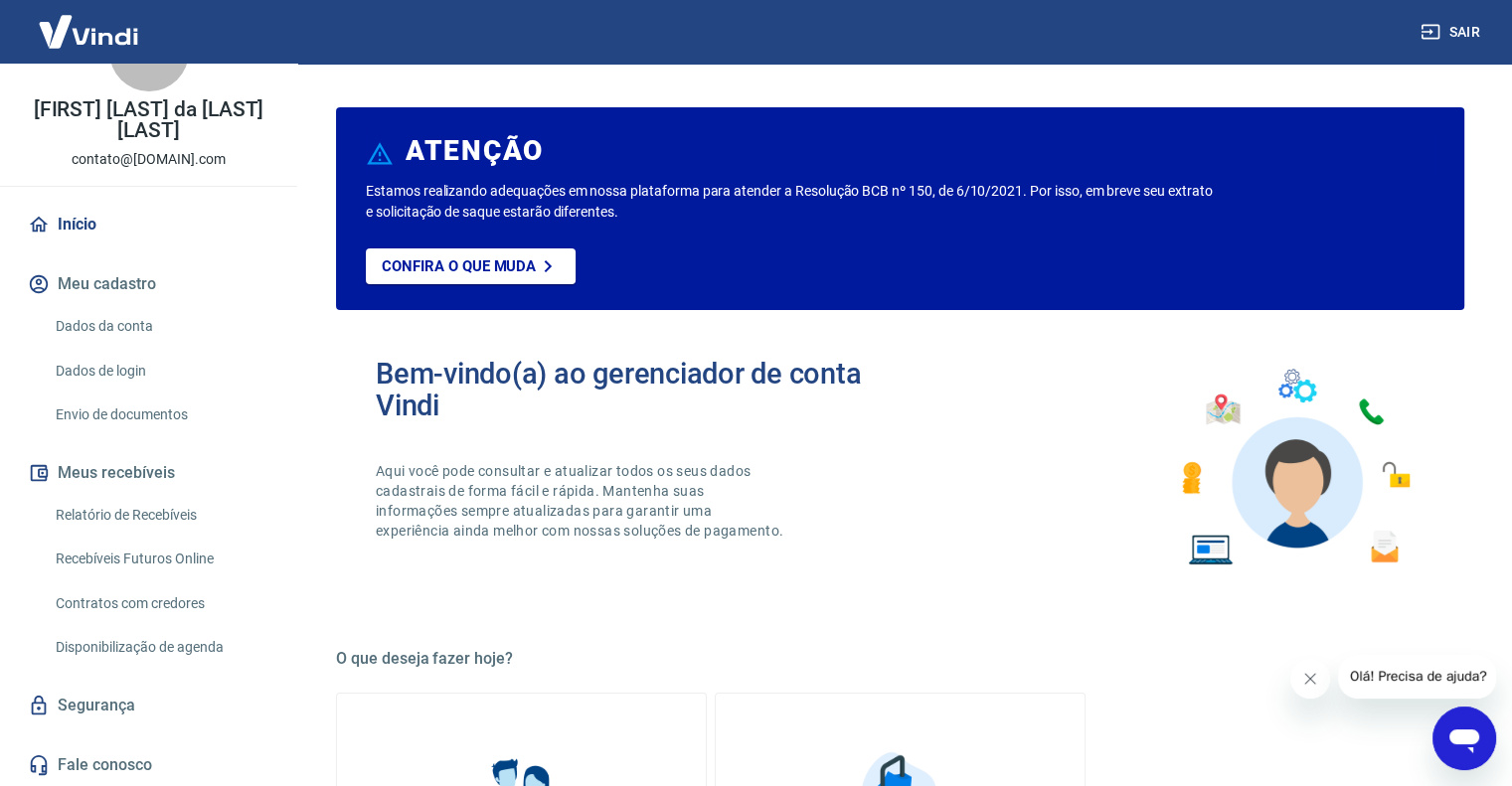 click on "Relatório de Recebíveis" at bounding box center (160, 515) 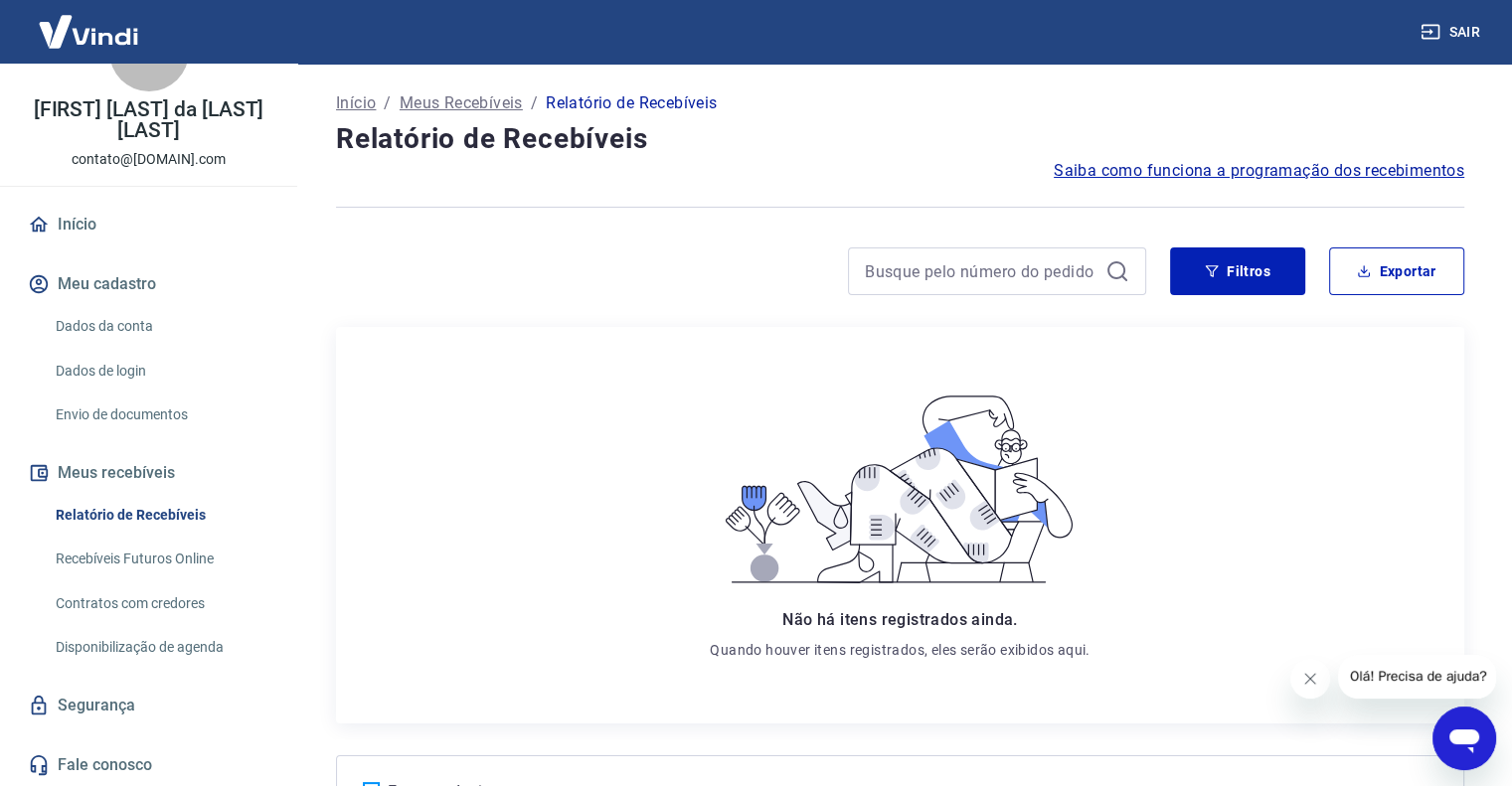 click on "Recebíveis Futuros Online" at bounding box center [160, 558] 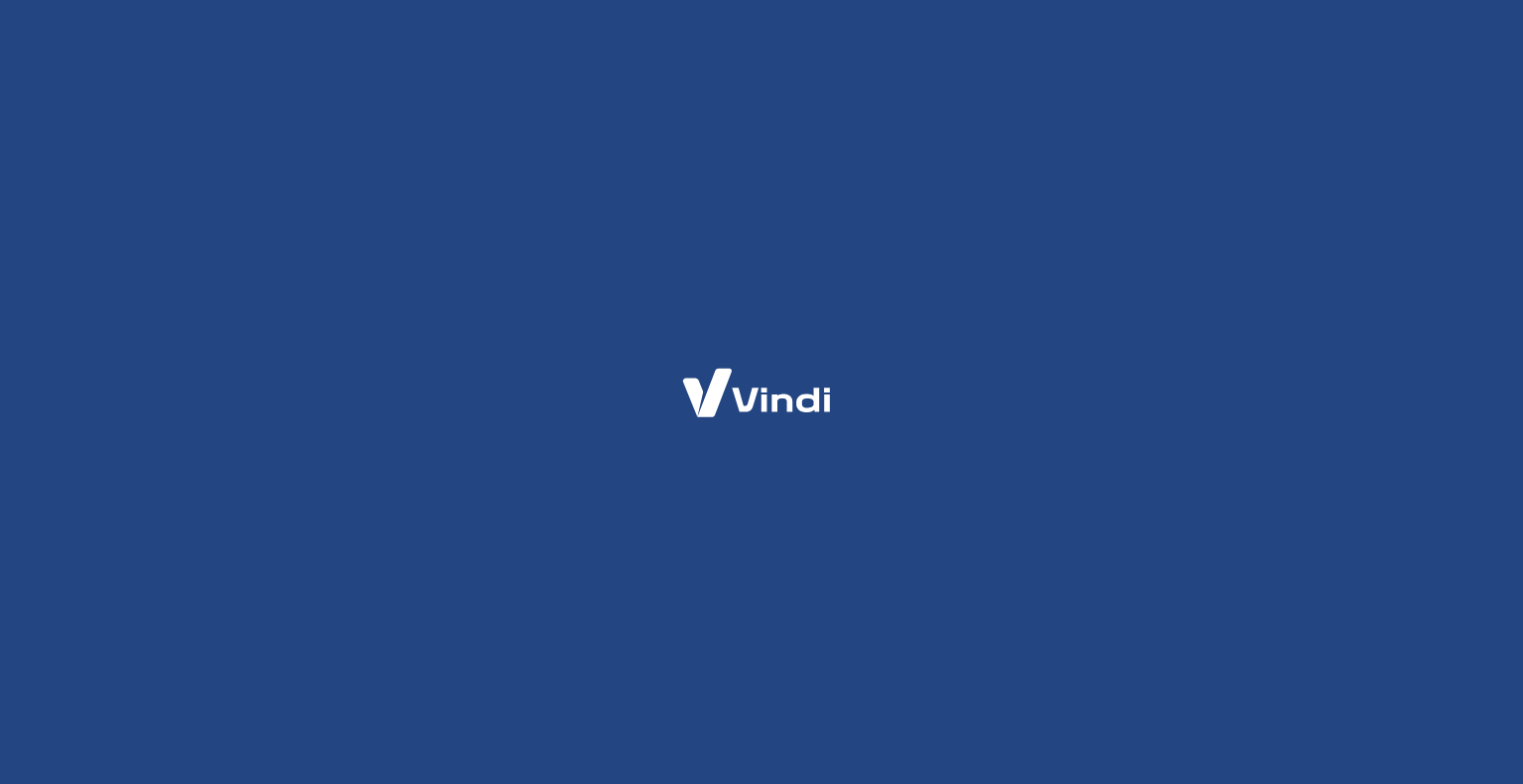 scroll, scrollTop: 0, scrollLeft: 0, axis: both 